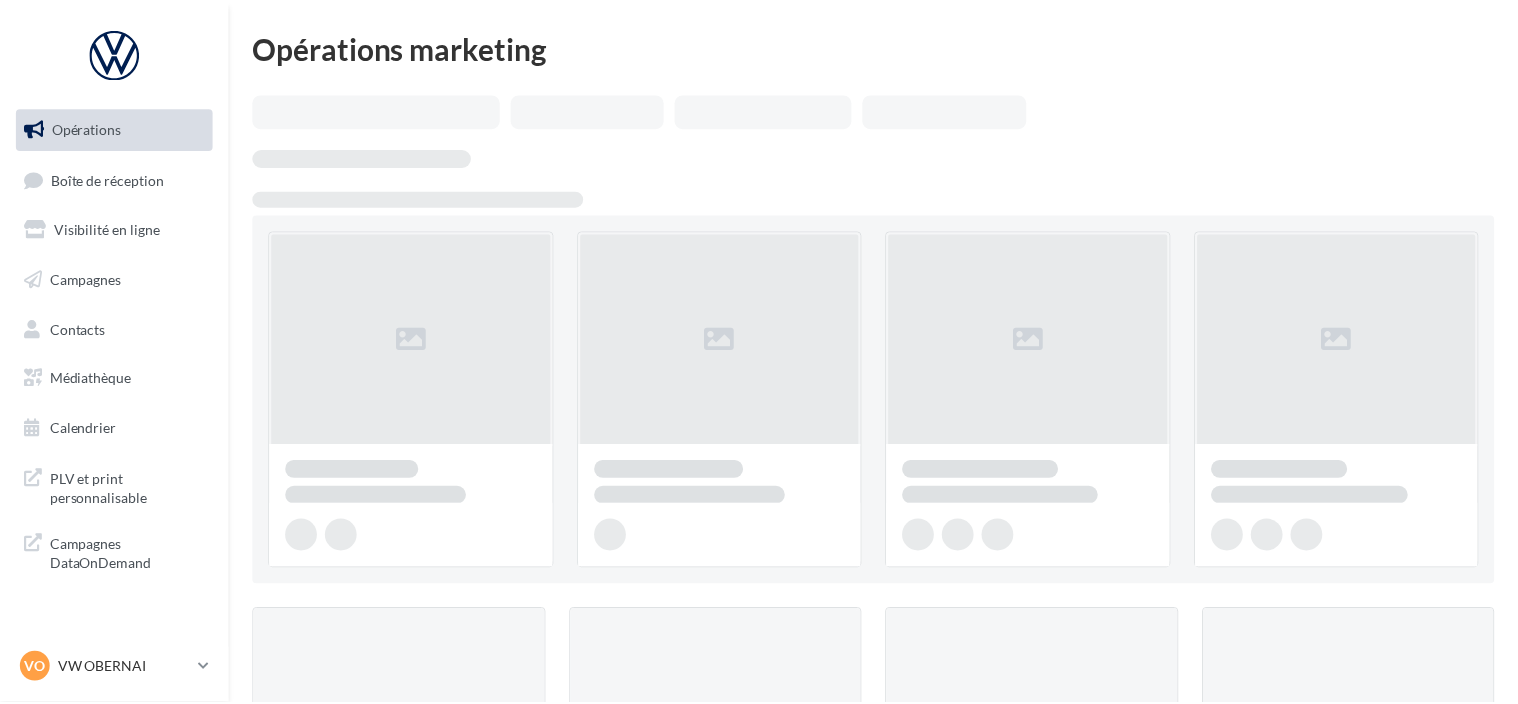 scroll, scrollTop: 0, scrollLeft: 0, axis: both 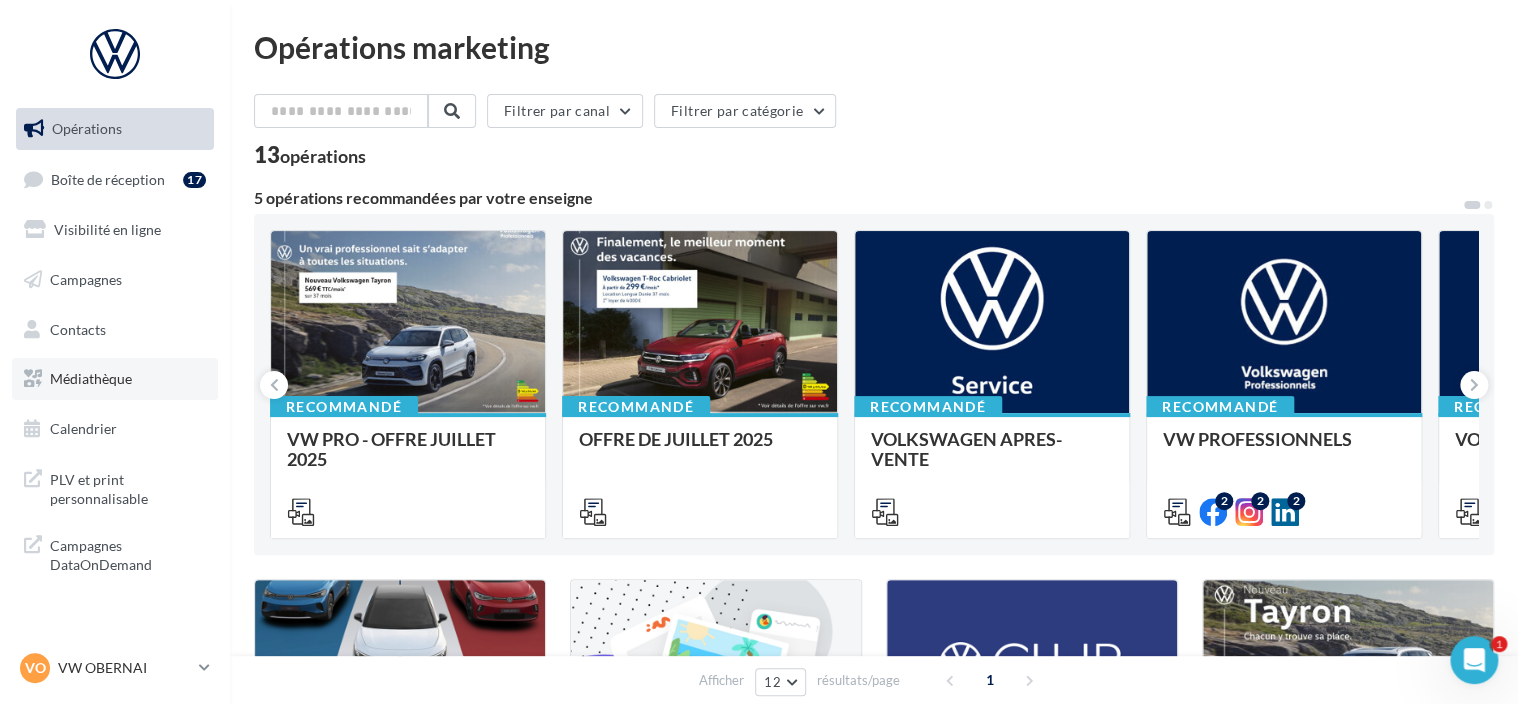 click on "Médiathèque" at bounding box center [115, 379] 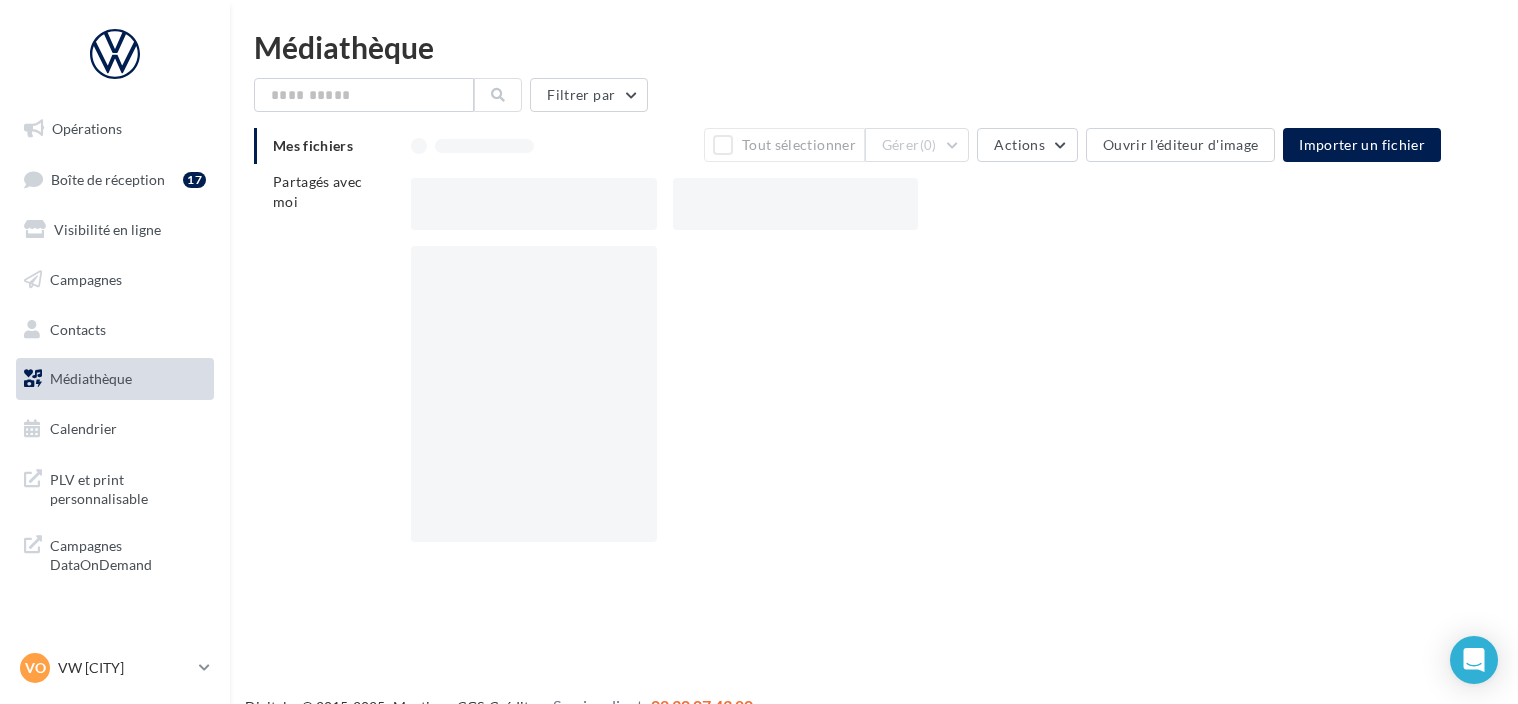 scroll, scrollTop: 0, scrollLeft: 0, axis: both 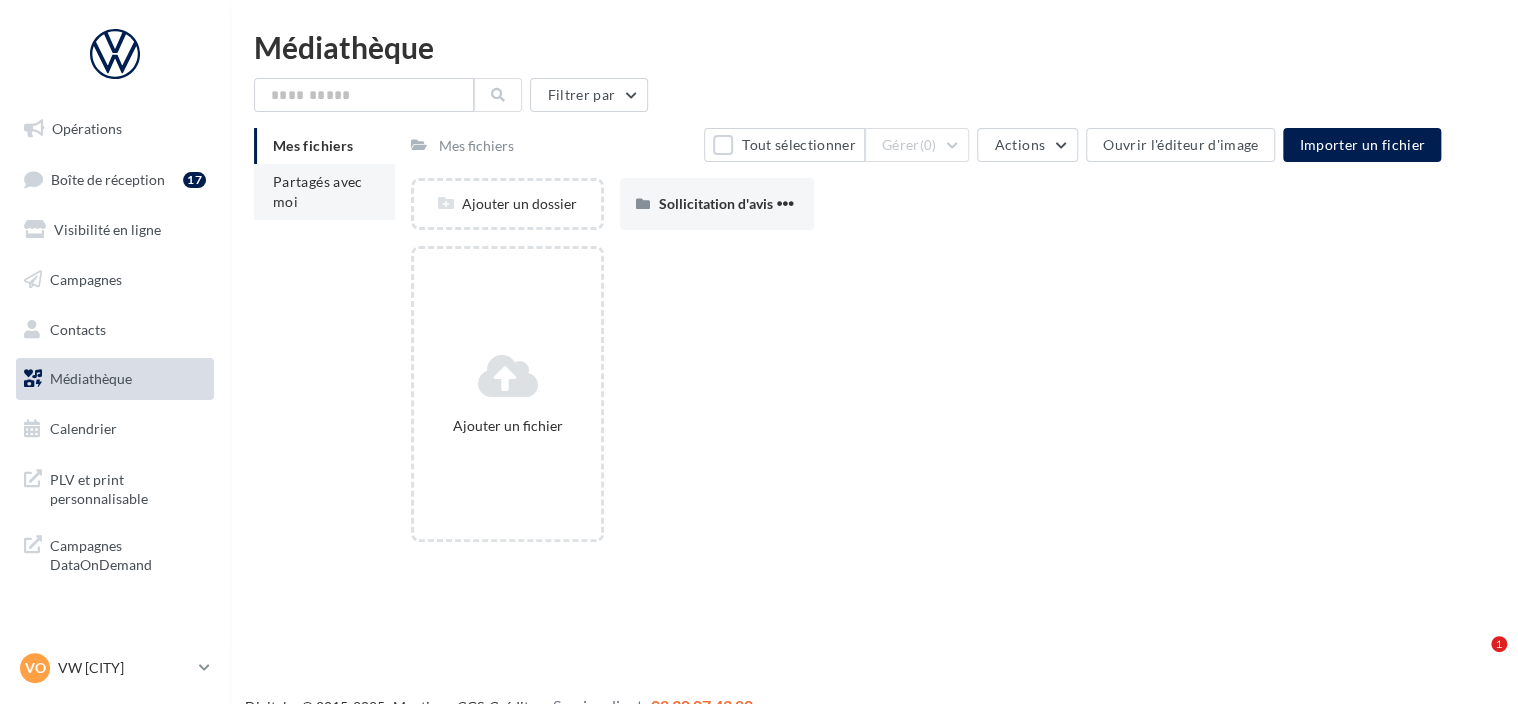 click on "Partagés avec moi" at bounding box center [318, 191] 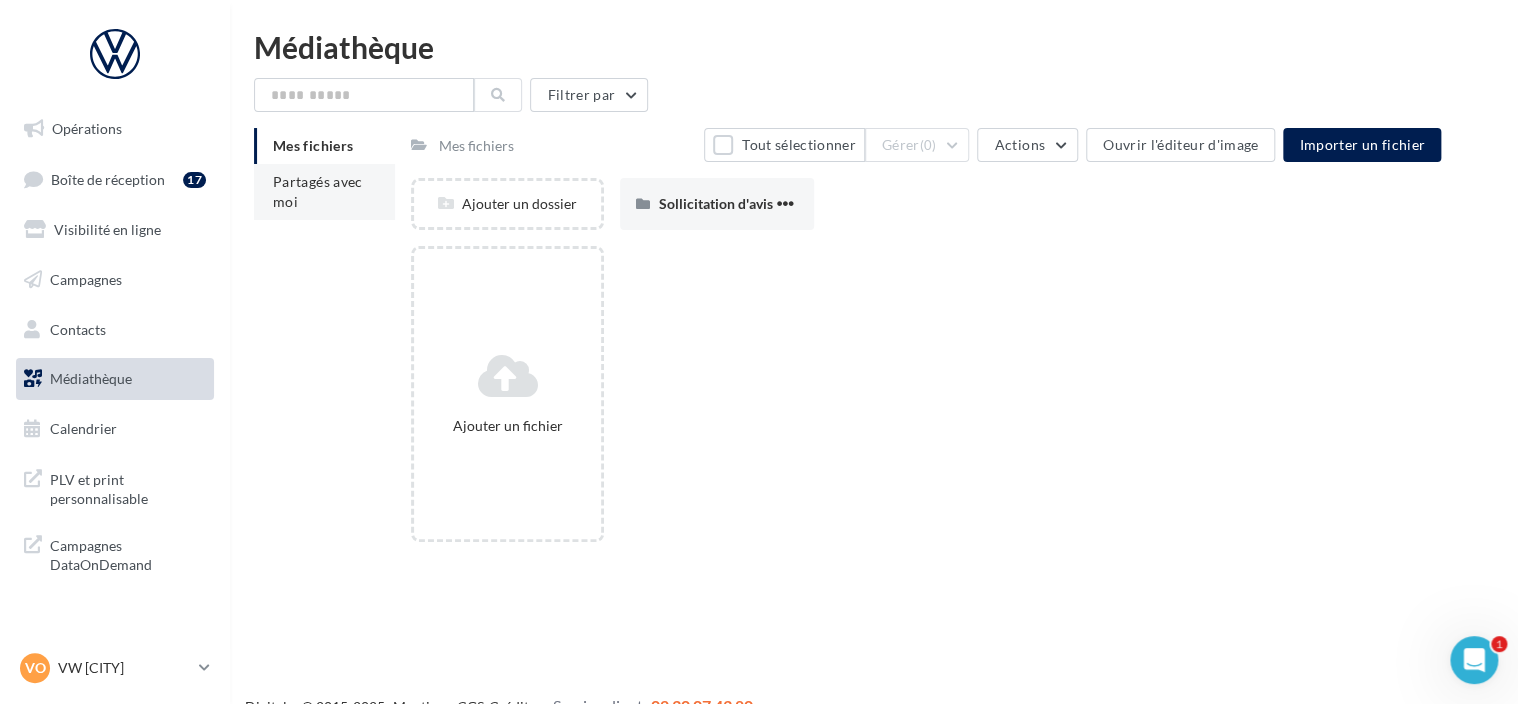 scroll, scrollTop: 0, scrollLeft: 0, axis: both 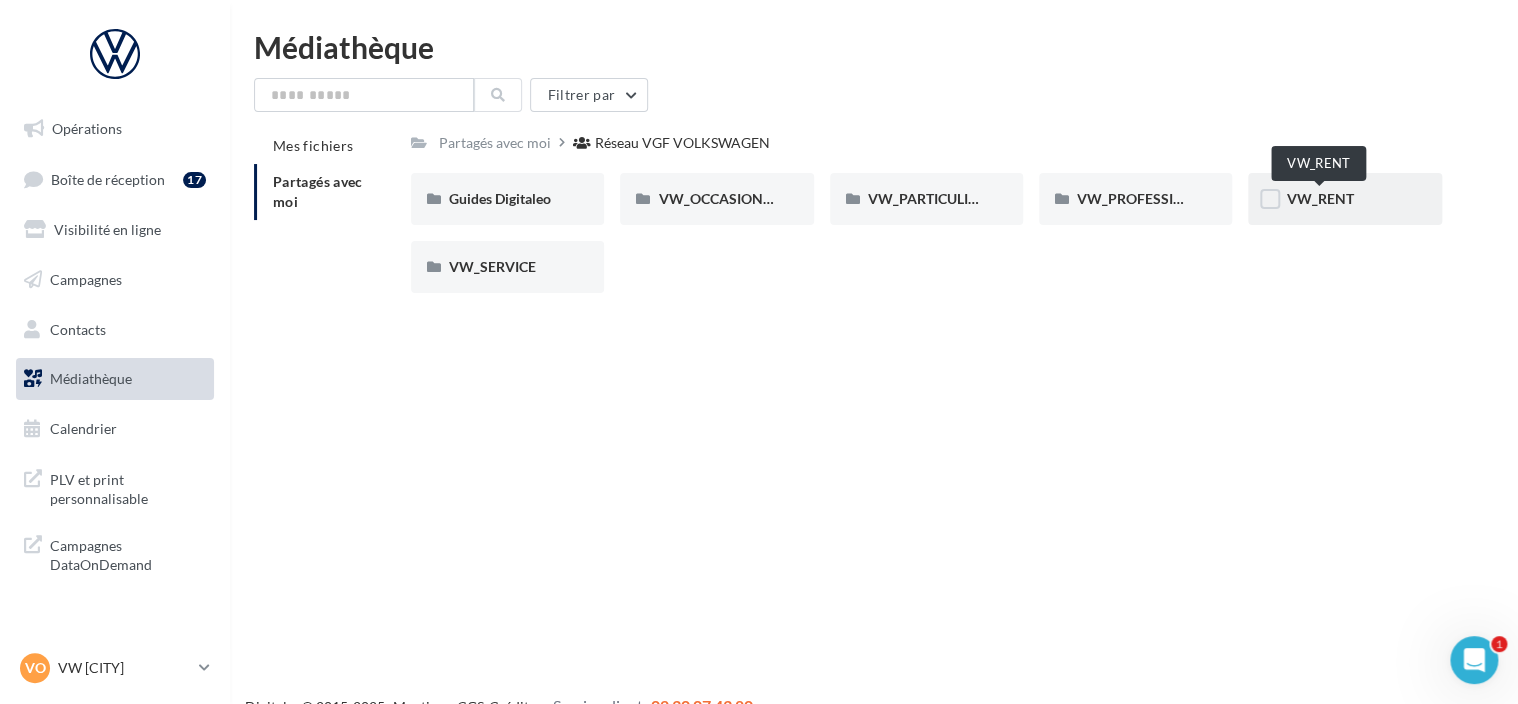 click on "VW_RENT" at bounding box center (1319, 198) 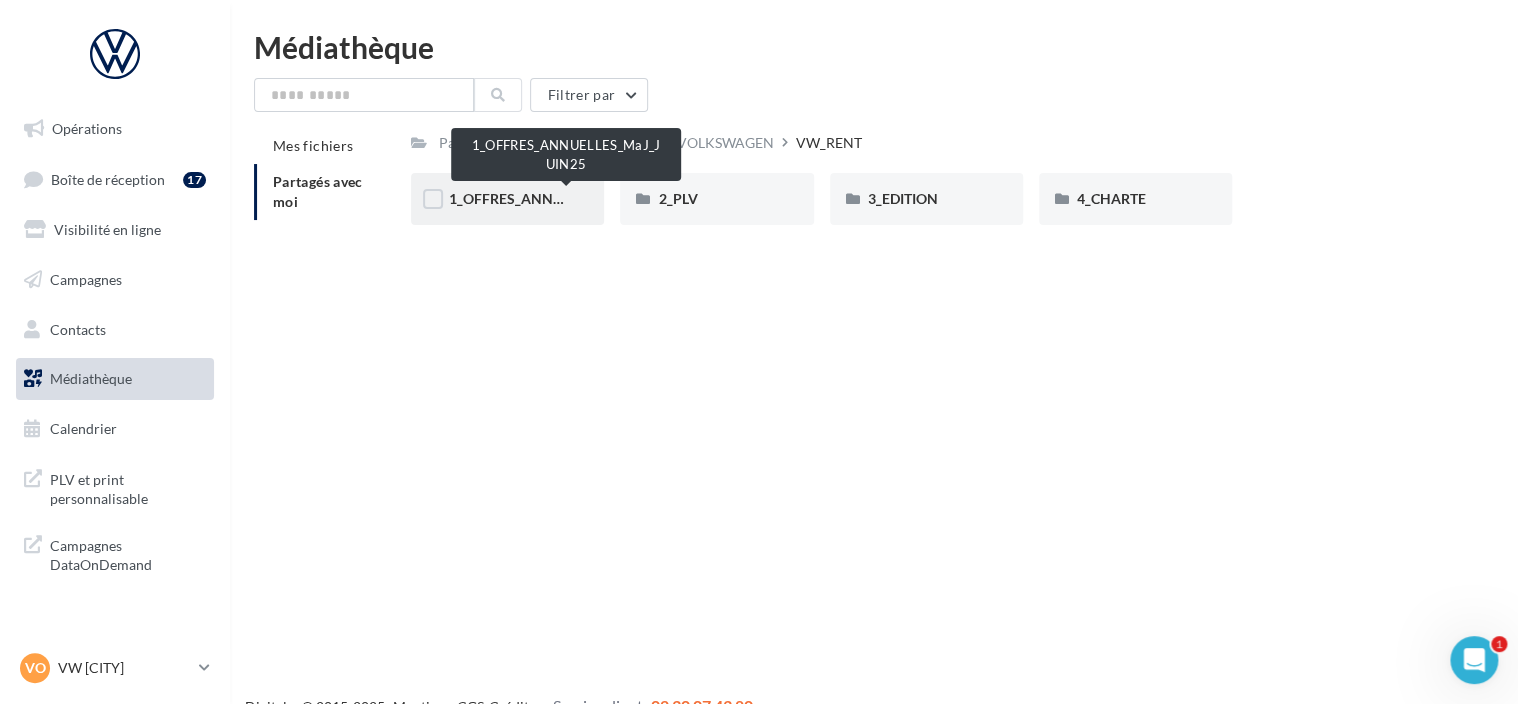 click on "1_OFFRES_ANNUELLES_MaJ_JUIN25" at bounding box center [567, 198] 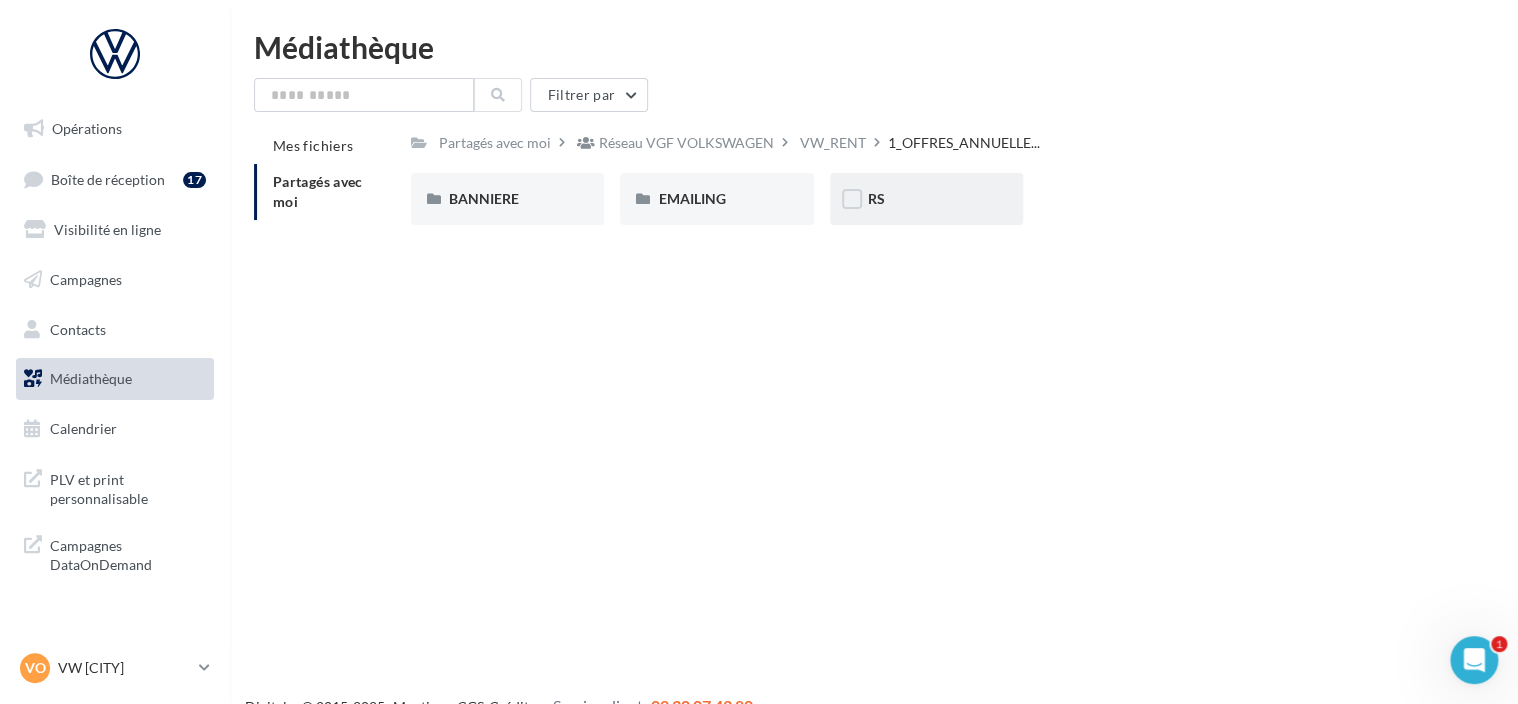 click on "RS" at bounding box center [507, 199] 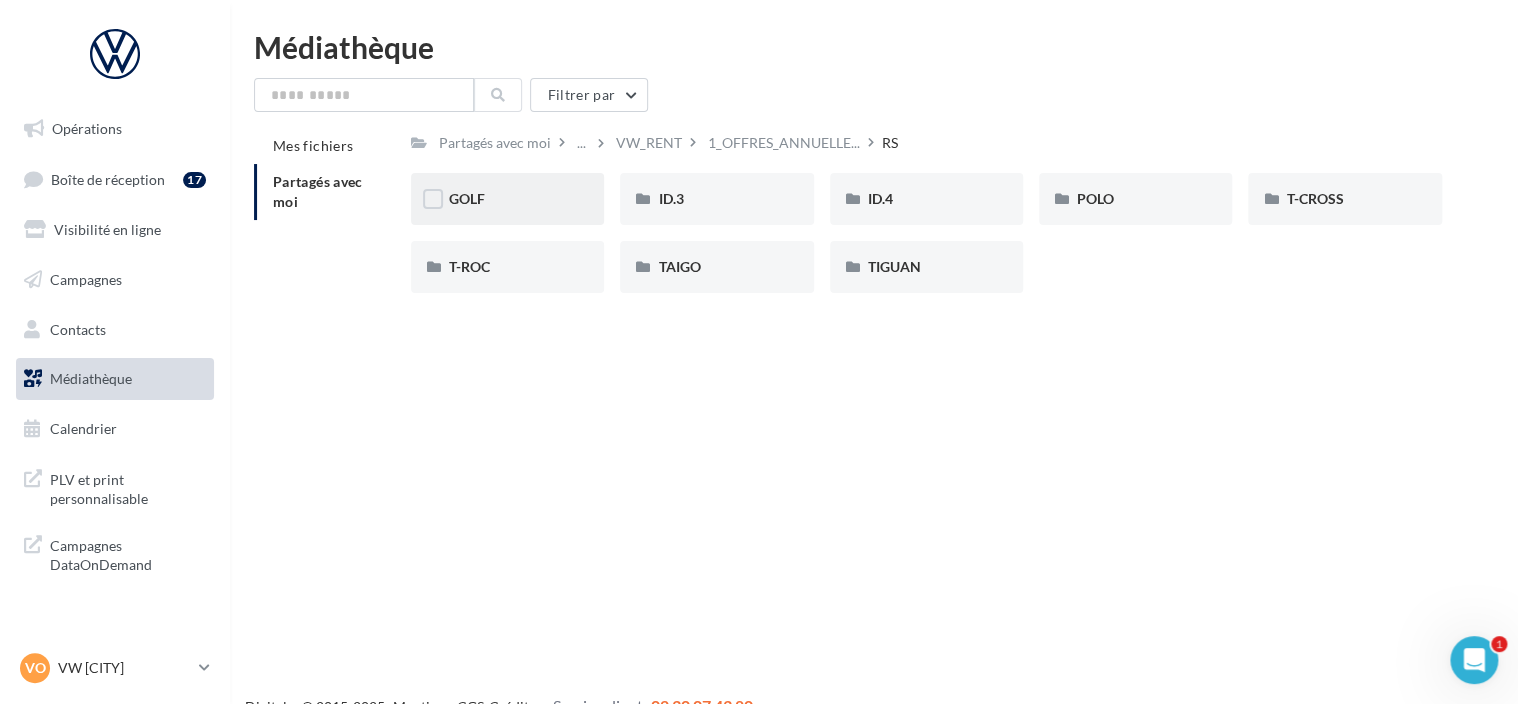 click on "GOLF" at bounding box center [507, 199] 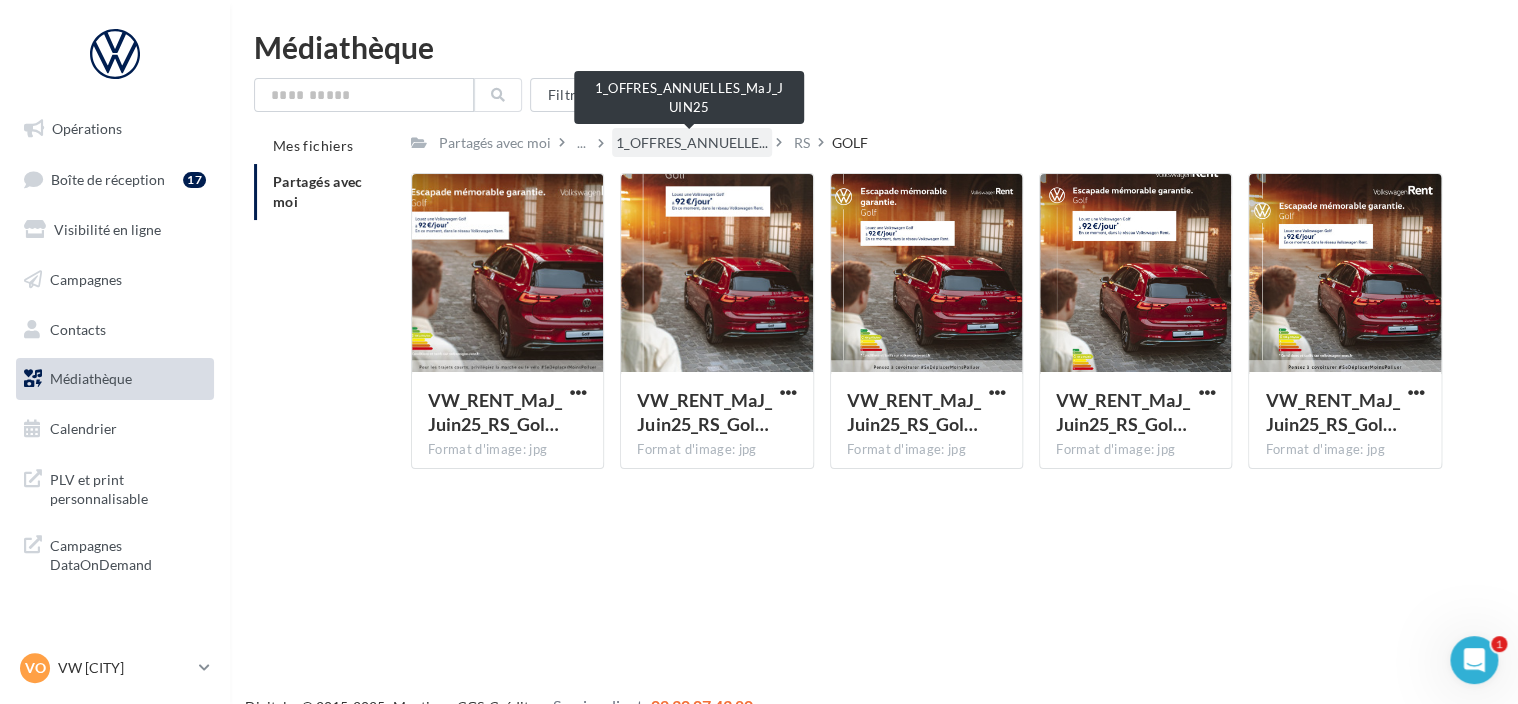 click on "1_OFFRES_ANNUELLE..." at bounding box center (692, 143) 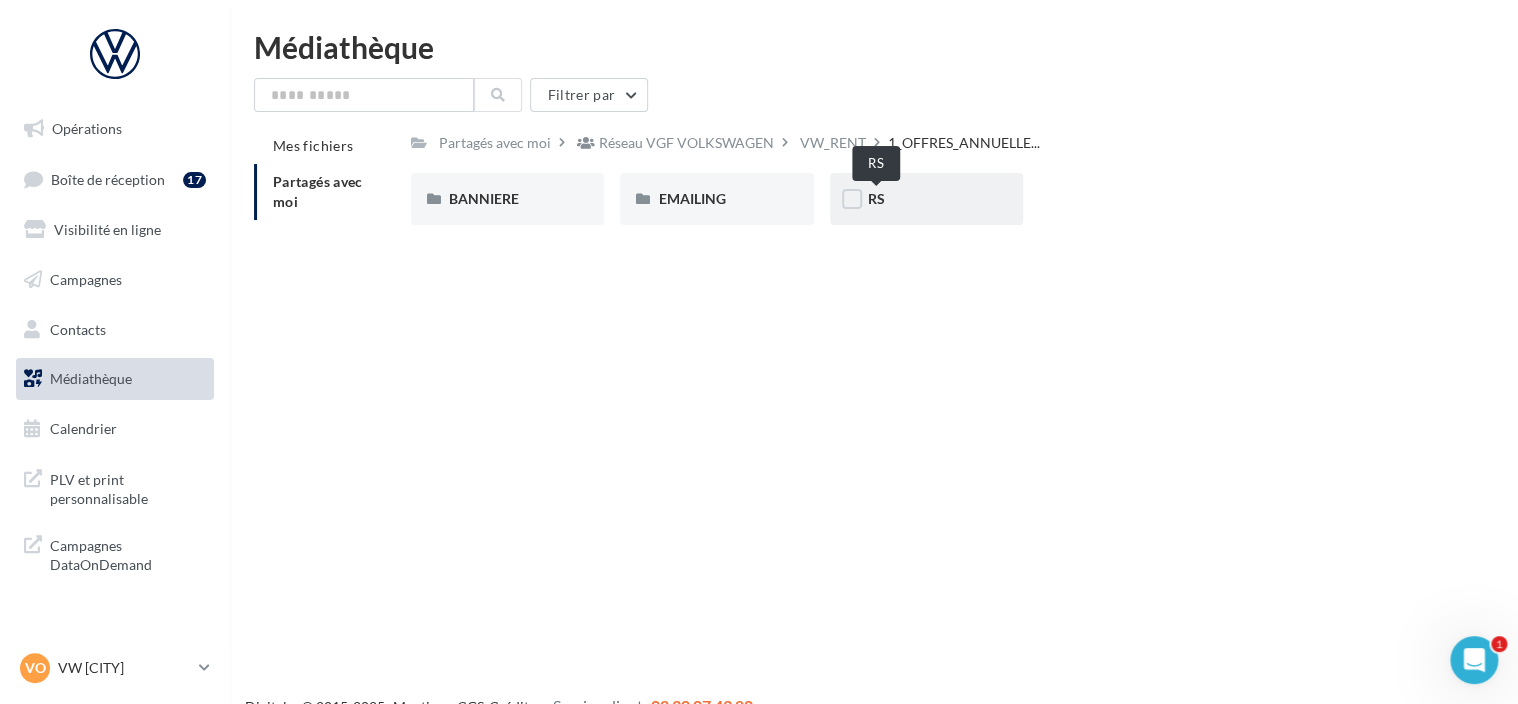 click on "RS" at bounding box center (876, 198) 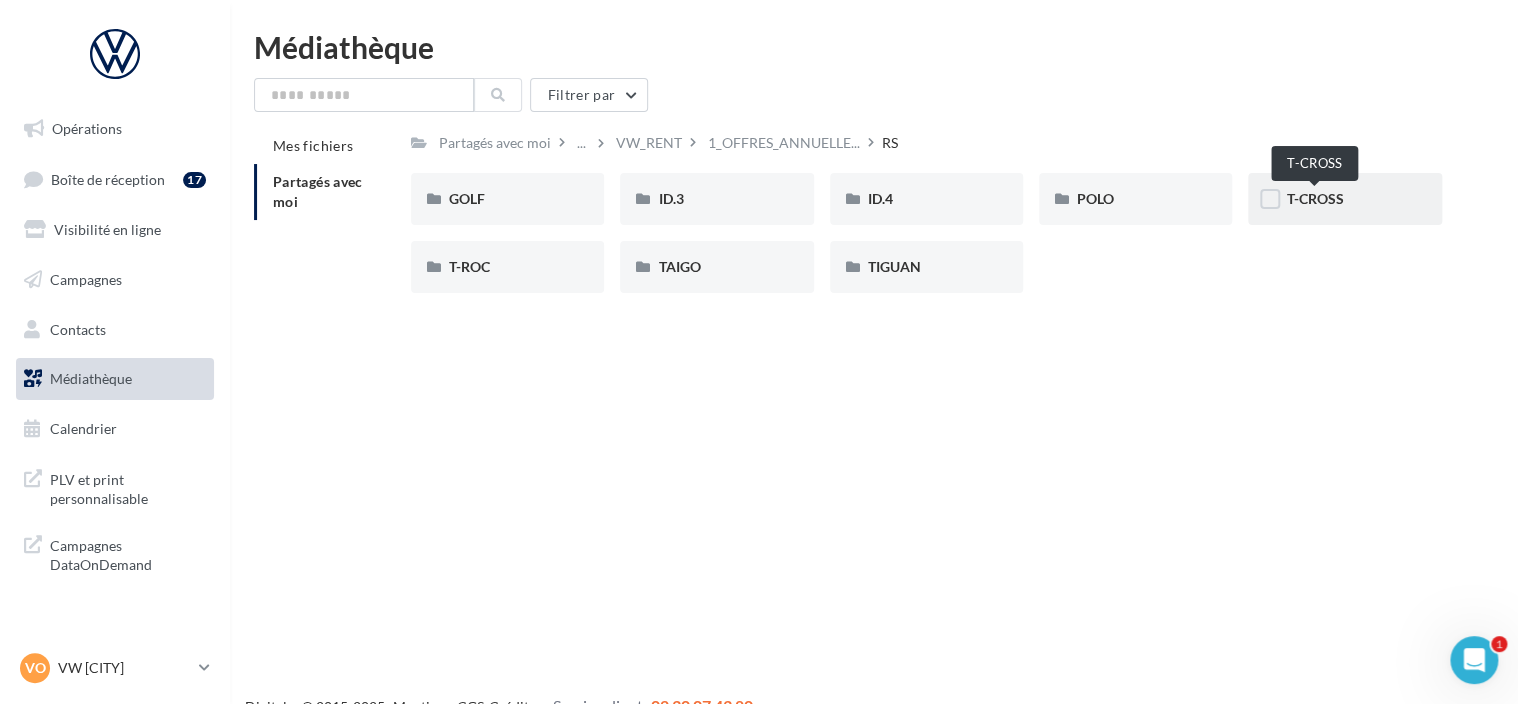 click on "T-CROSS" at bounding box center (1314, 198) 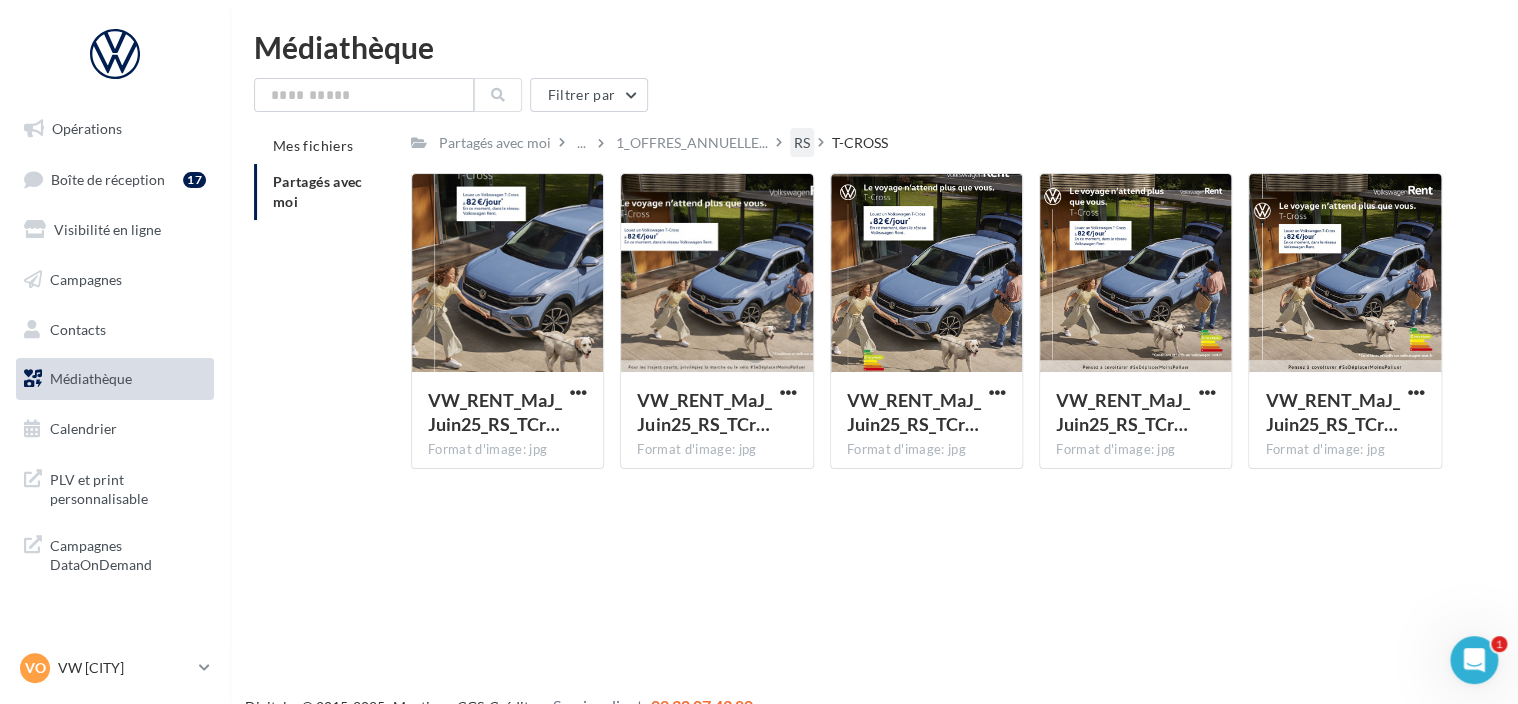 click on "RS" at bounding box center (495, 142) 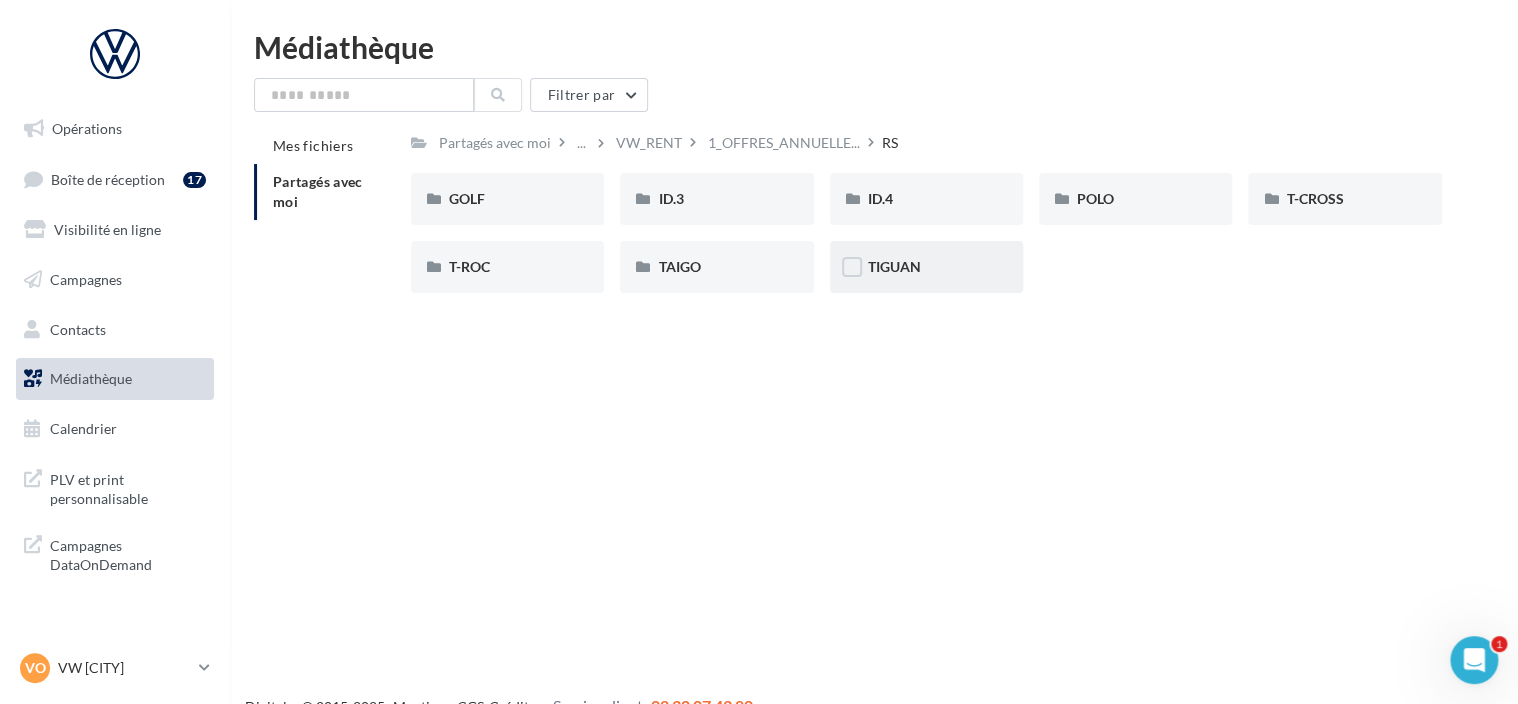 click on "TIGUAN" at bounding box center (507, 199) 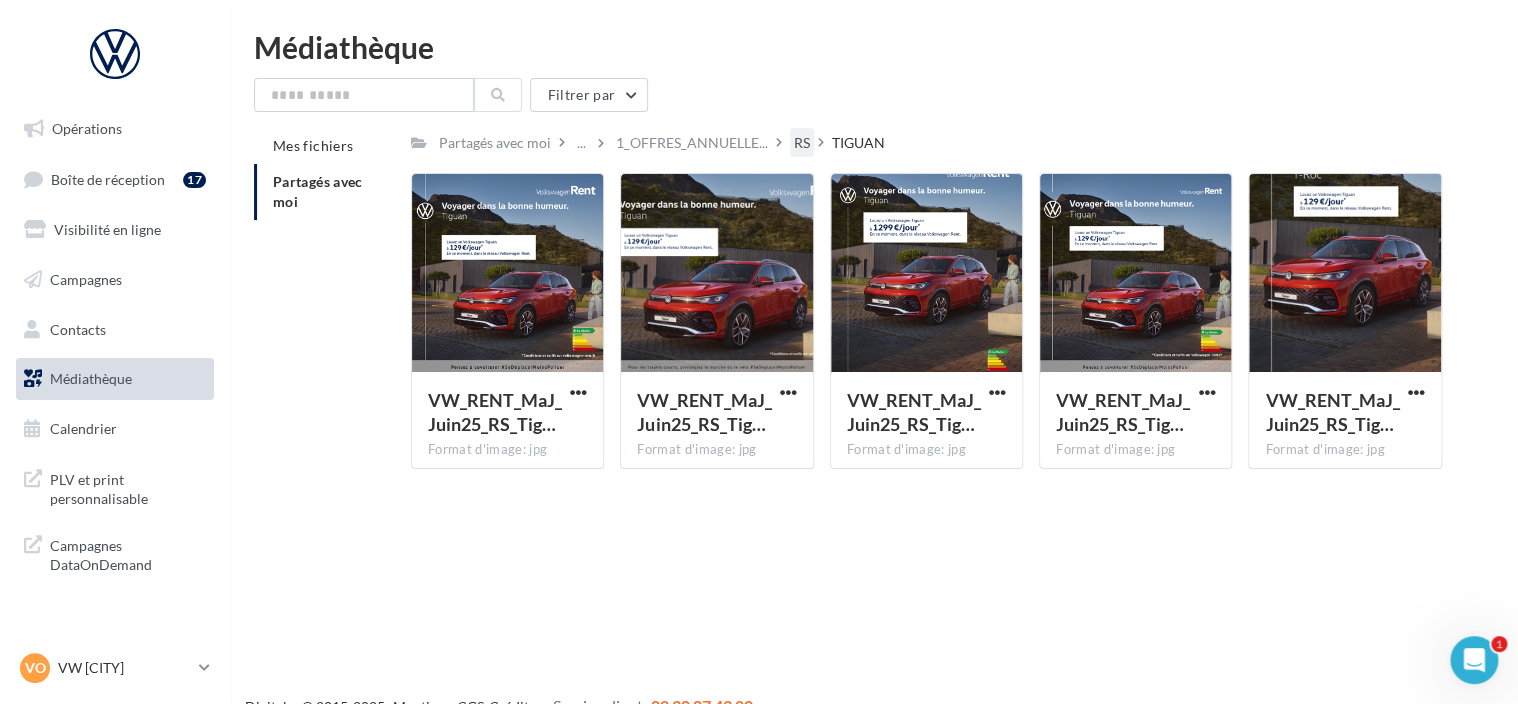click on "RS" at bounding box center [495, 143] 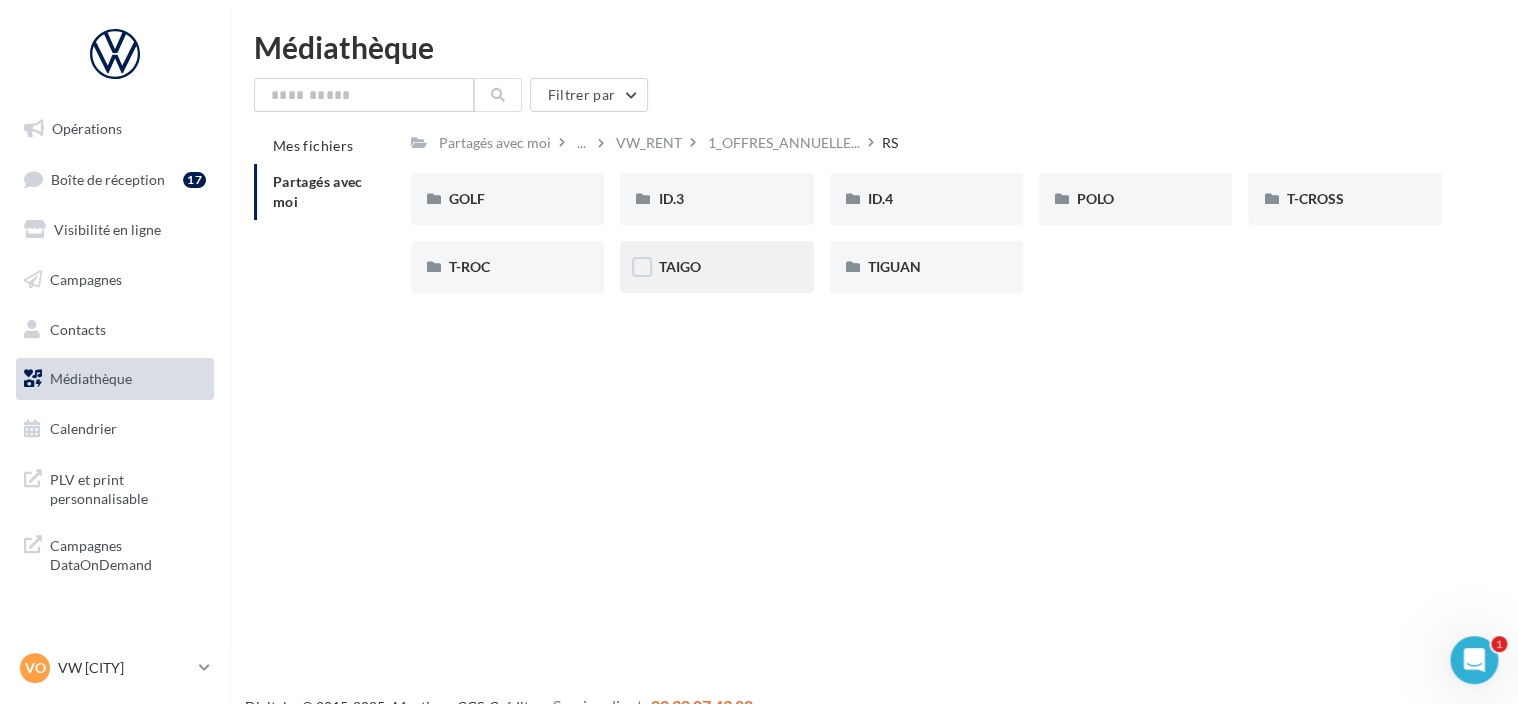 click on "TAIGO" at bounding box center (507, 199) 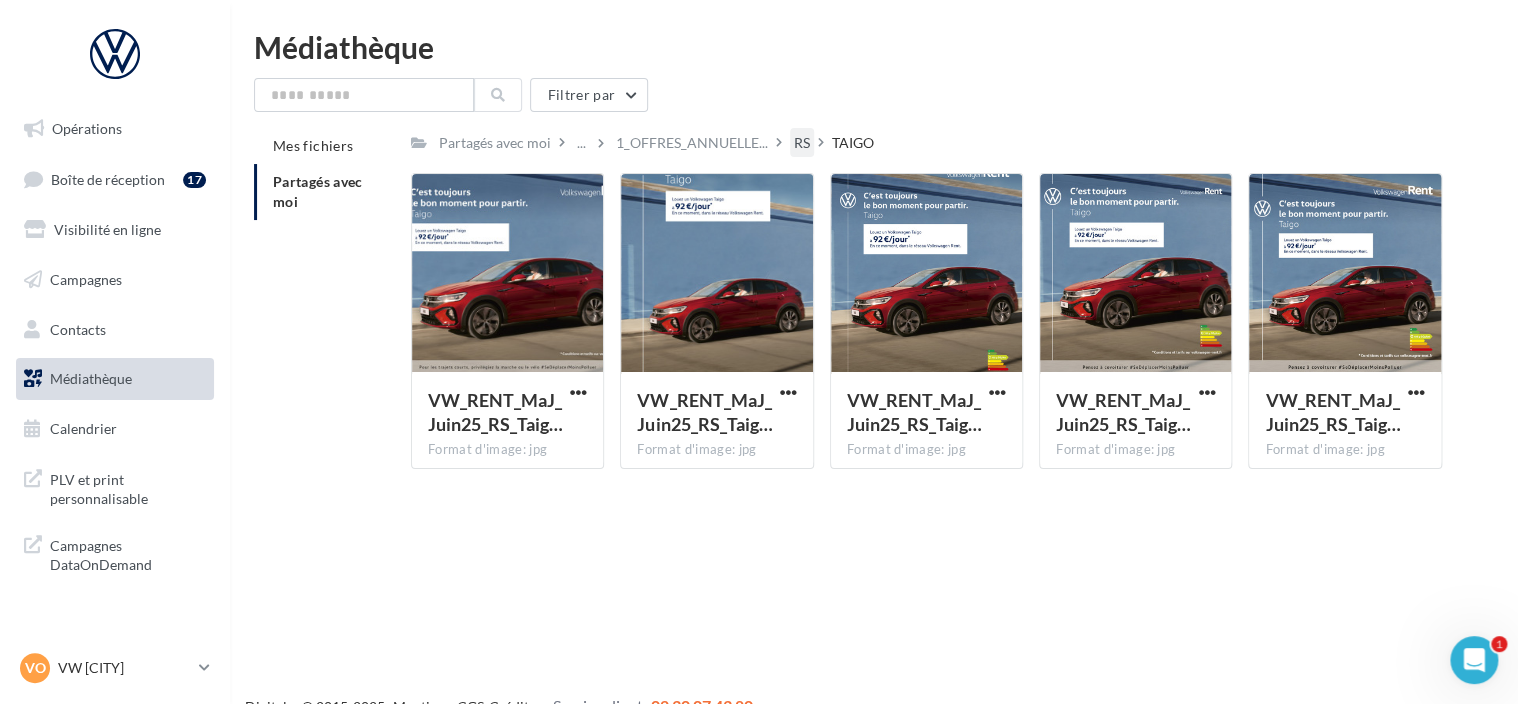 click on "RS" at bounding box center [495, 143] 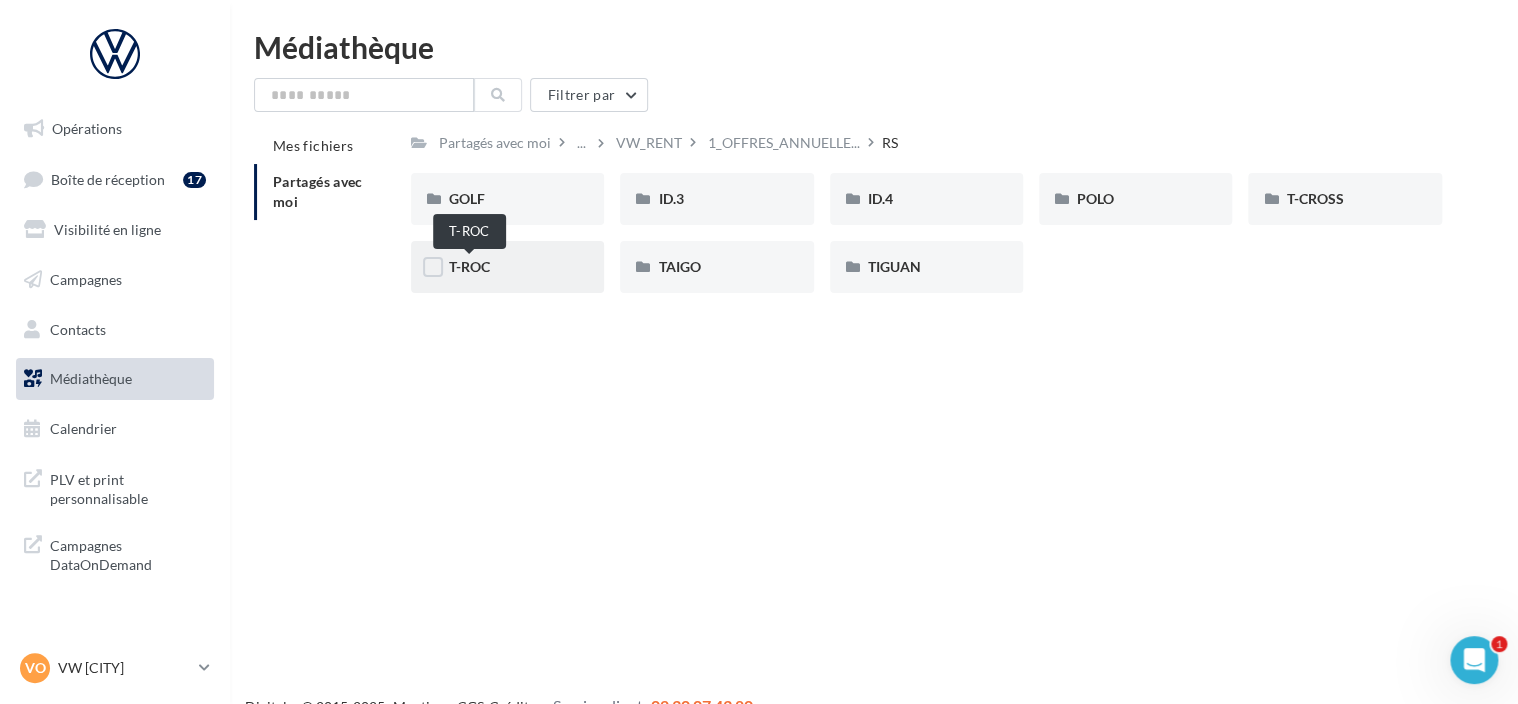 click on "T-ROC" at bounding box center [469, 266] 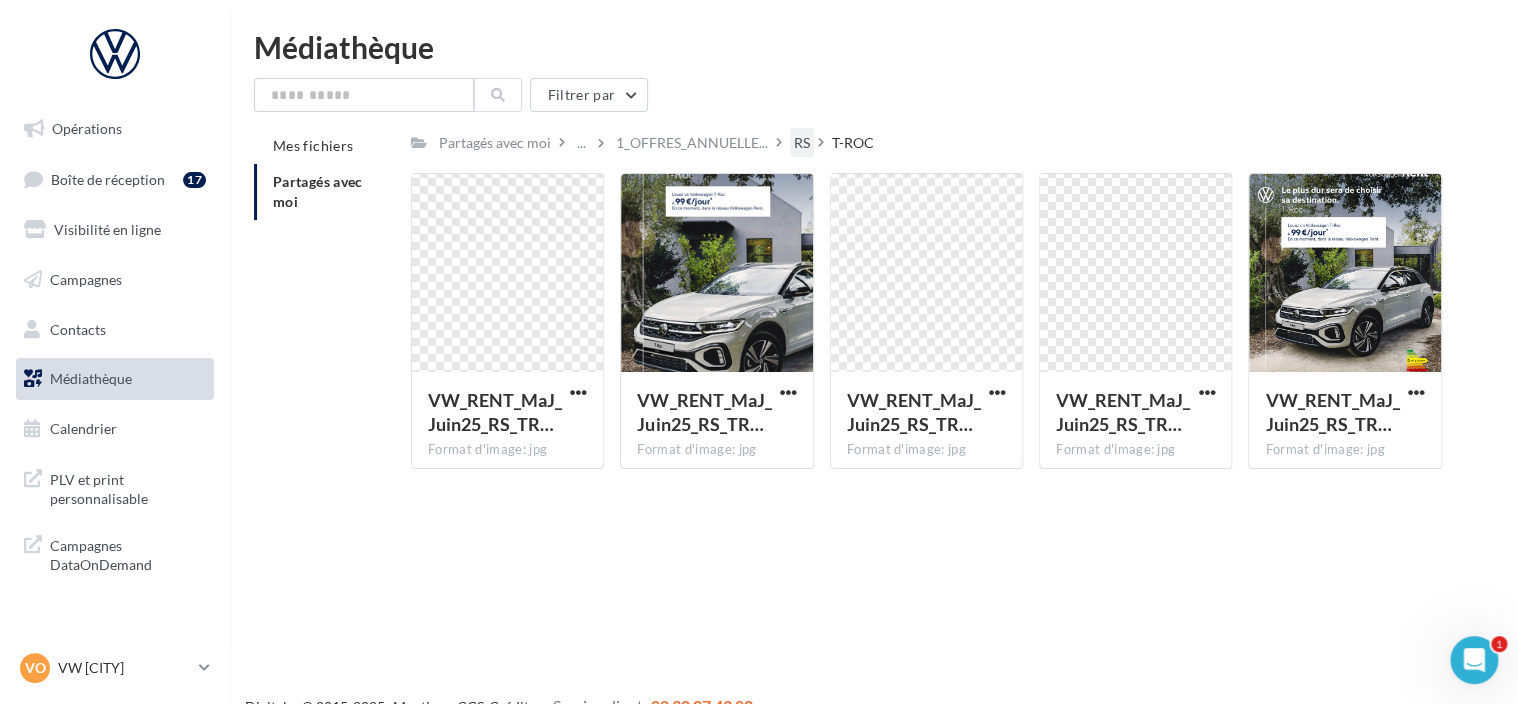 click on "RS" at bounding box center [495, 143] 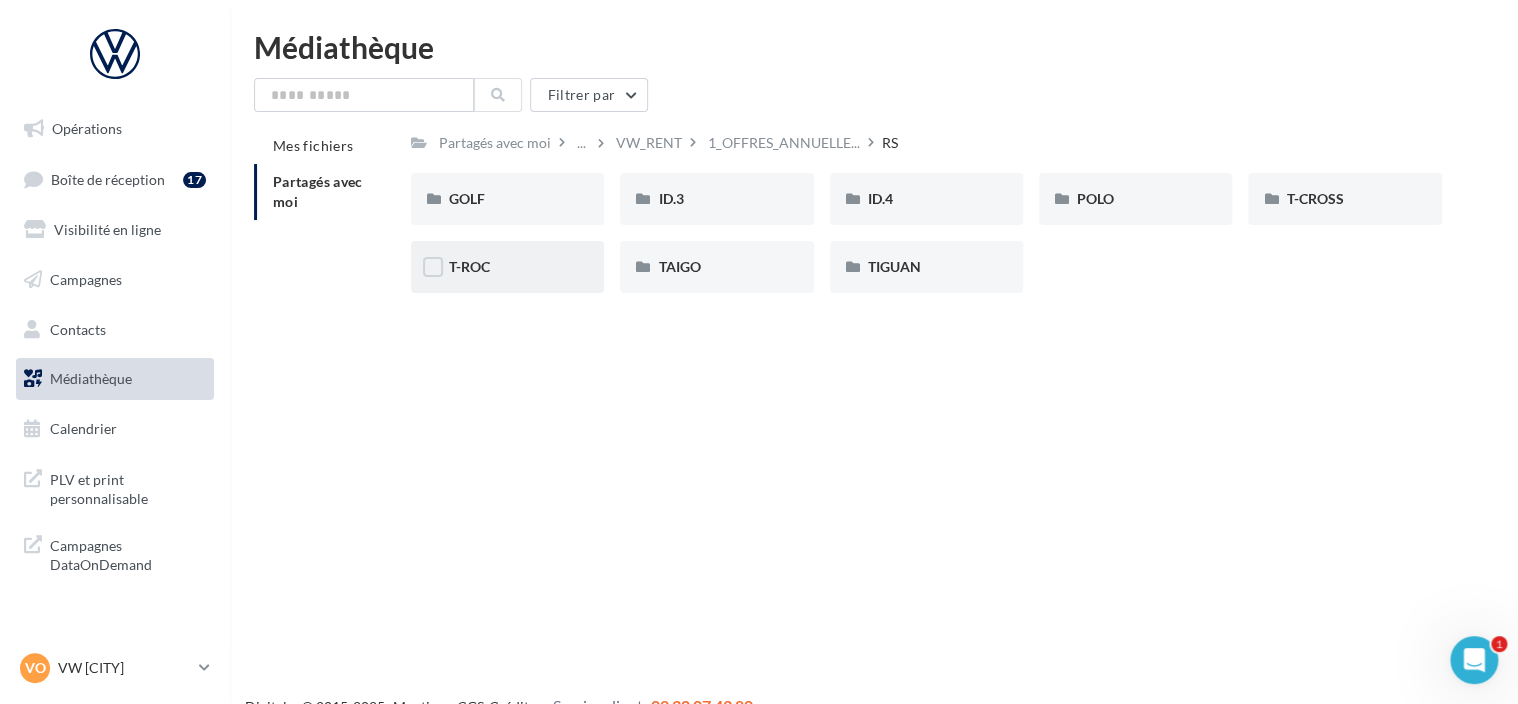 click on "T-ROC" at bounding box center [507, 199] 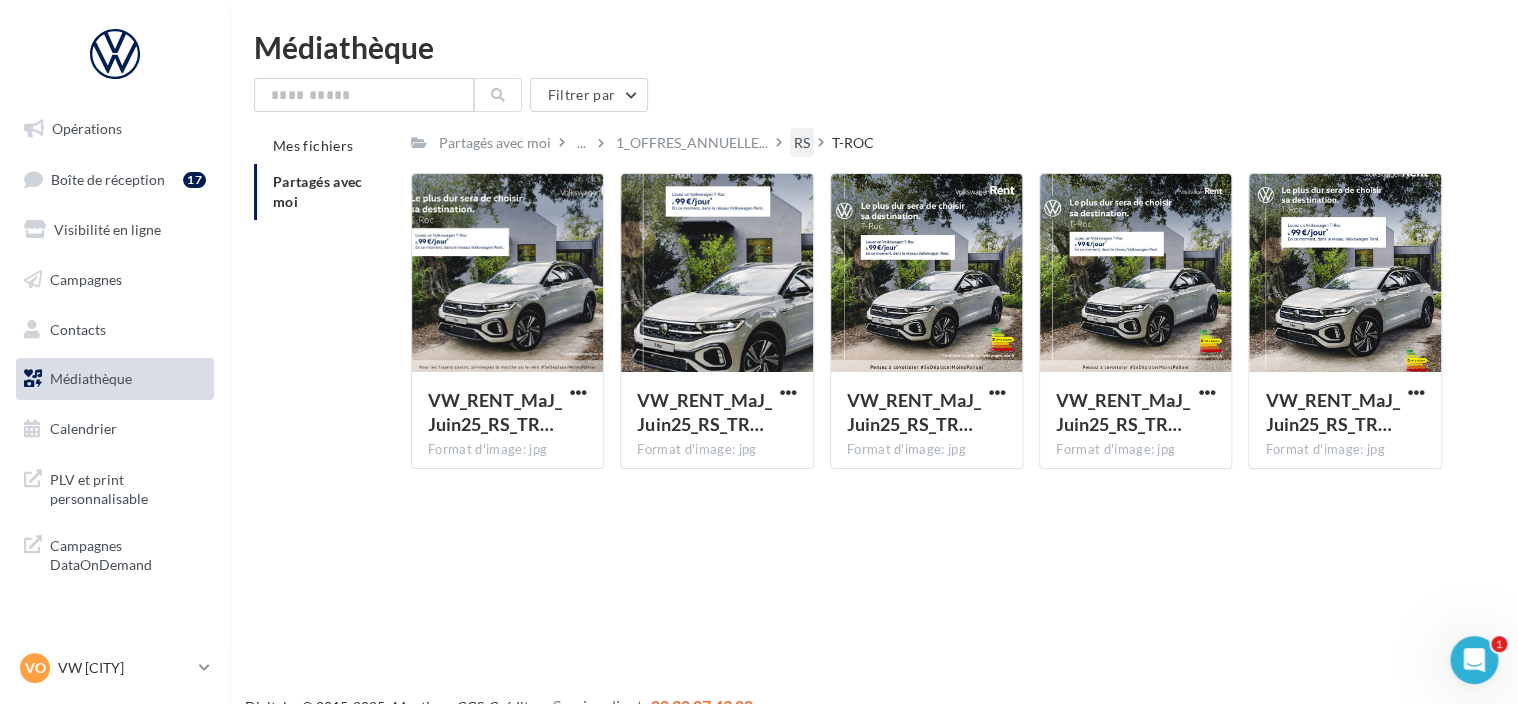click on "RS" at bounding box center (495, 143) 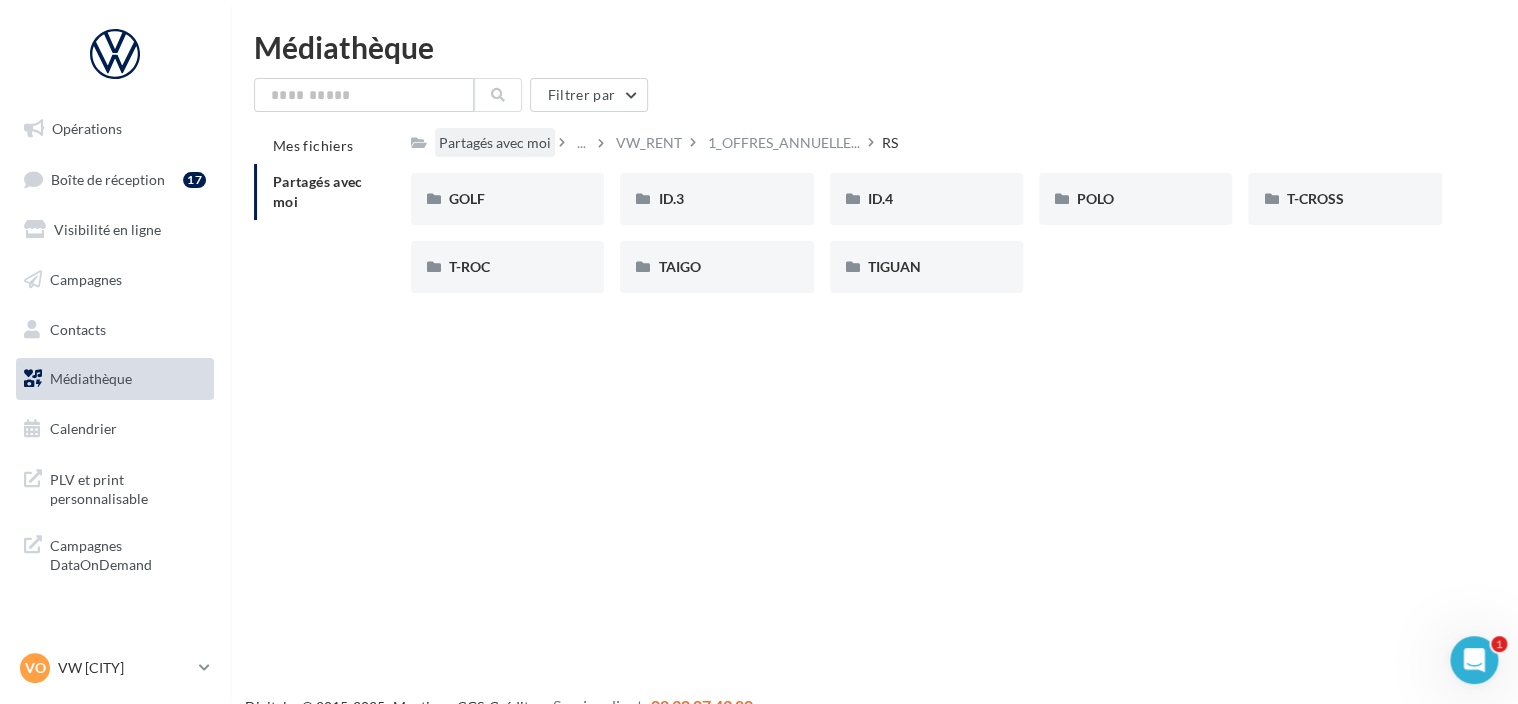 click on "Partagés avec moi" at bounding box center (495, 142) 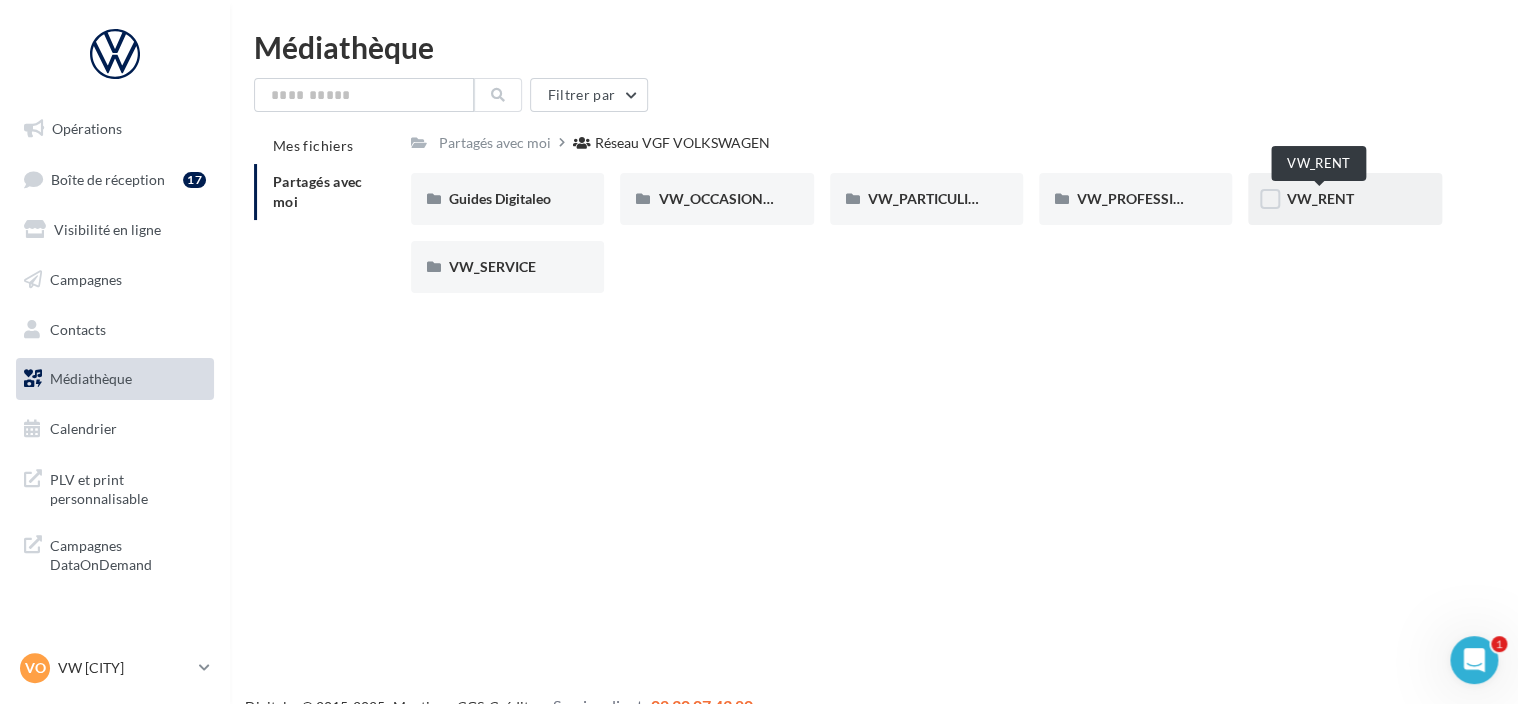 click on "VW_RENT" at bounding box center (1319, 198) 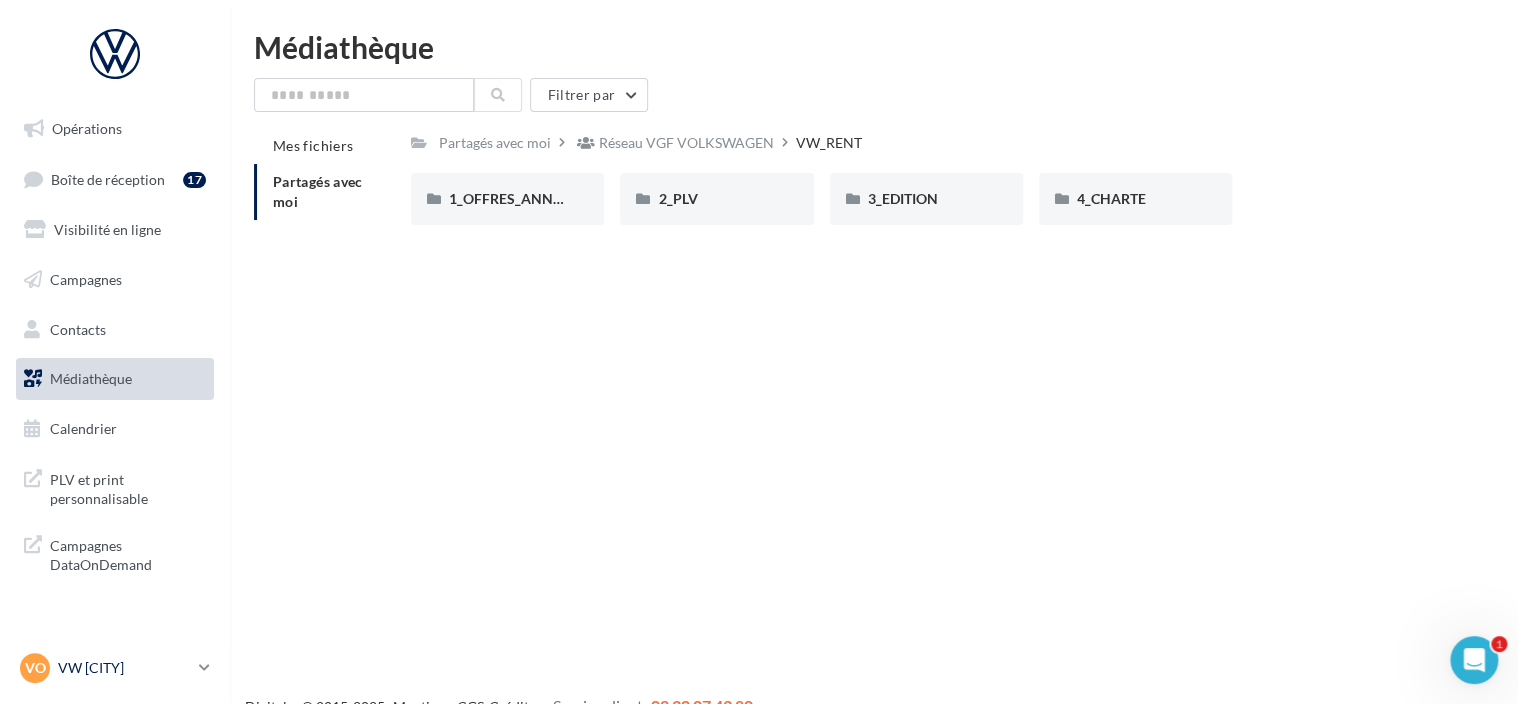 click on "VO     VW [CITY]   vw-[CITY]-dut" at bounding box center [115, 668] 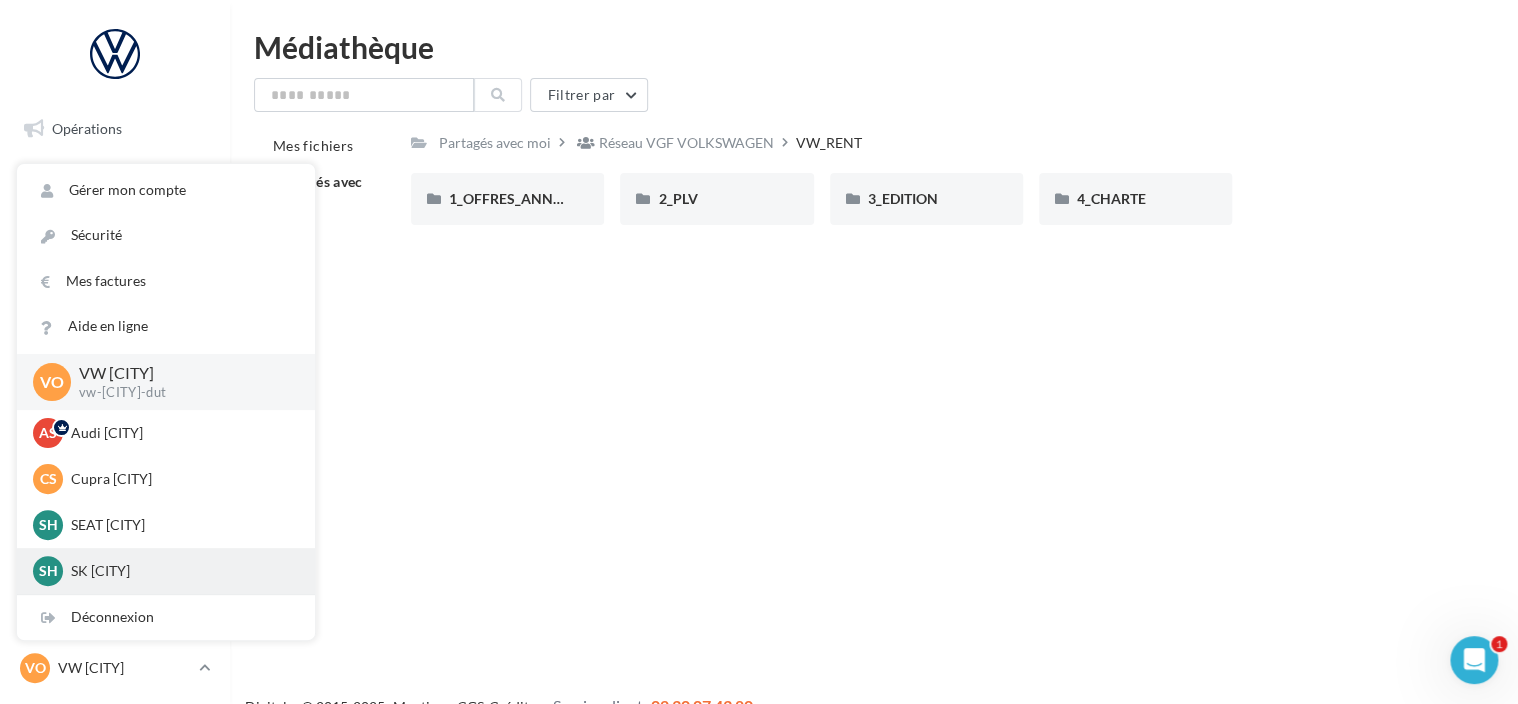 scroll, scrollTop: 92, scrollLeft: 0, axis: vertical 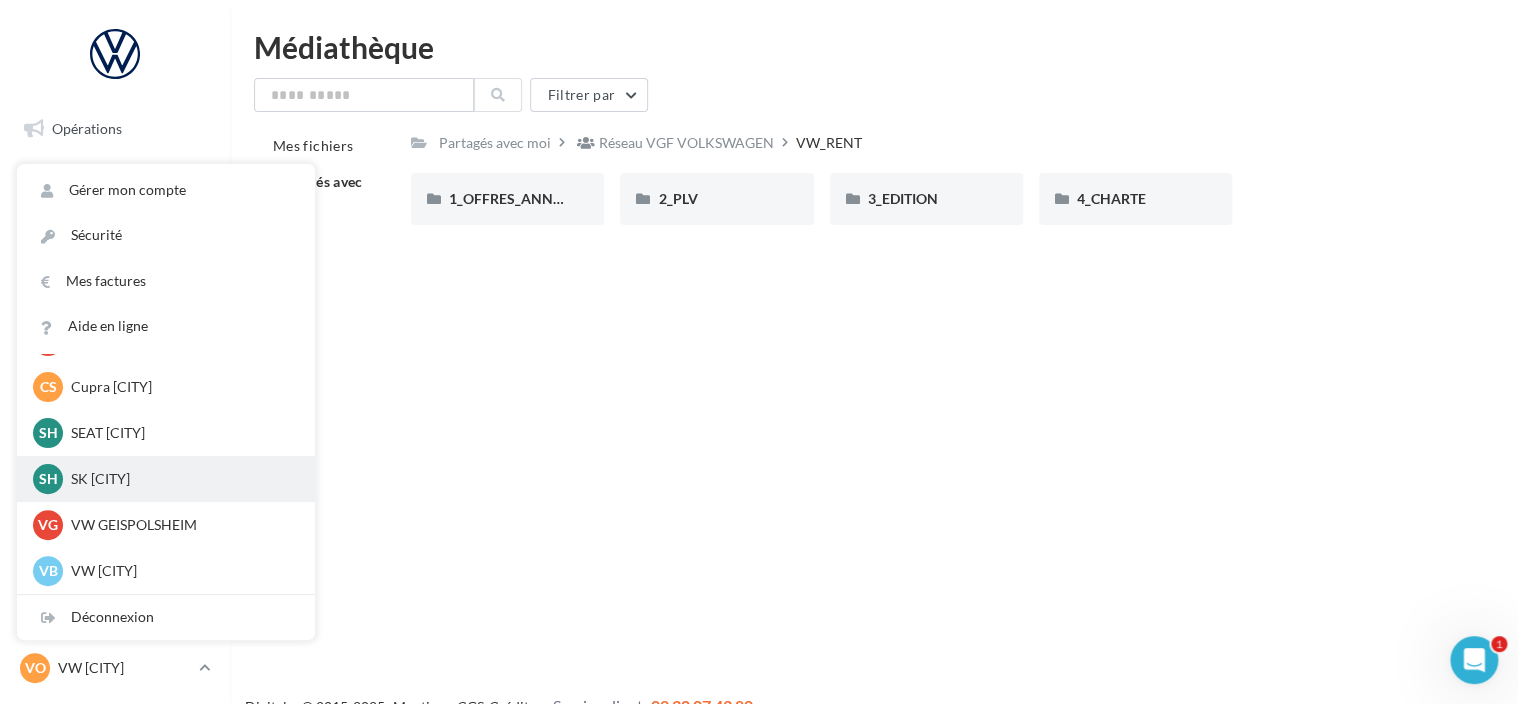 click on "SK [CITY]" at bounding box center (181, 341) 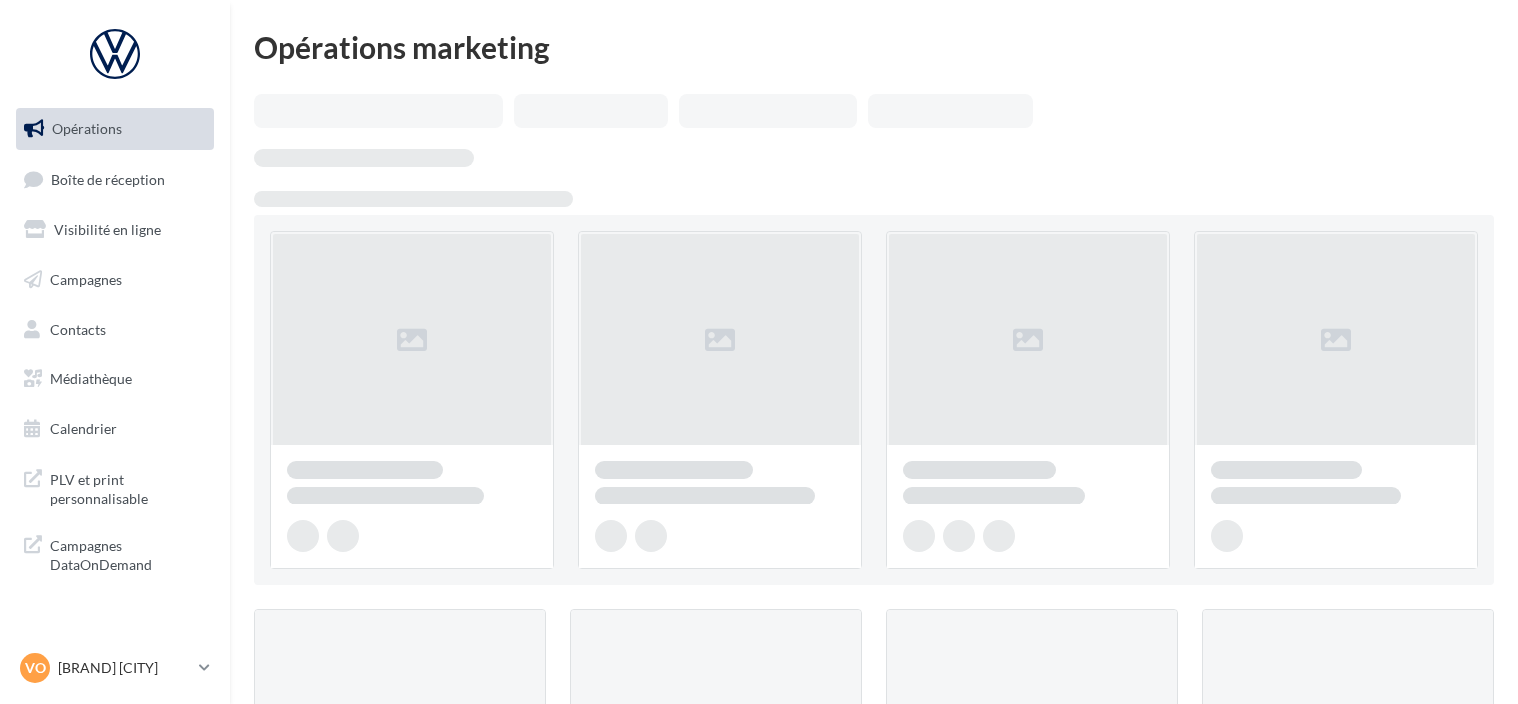 scroll, scrollTop: 0, scrollLeft: 0, axis: both 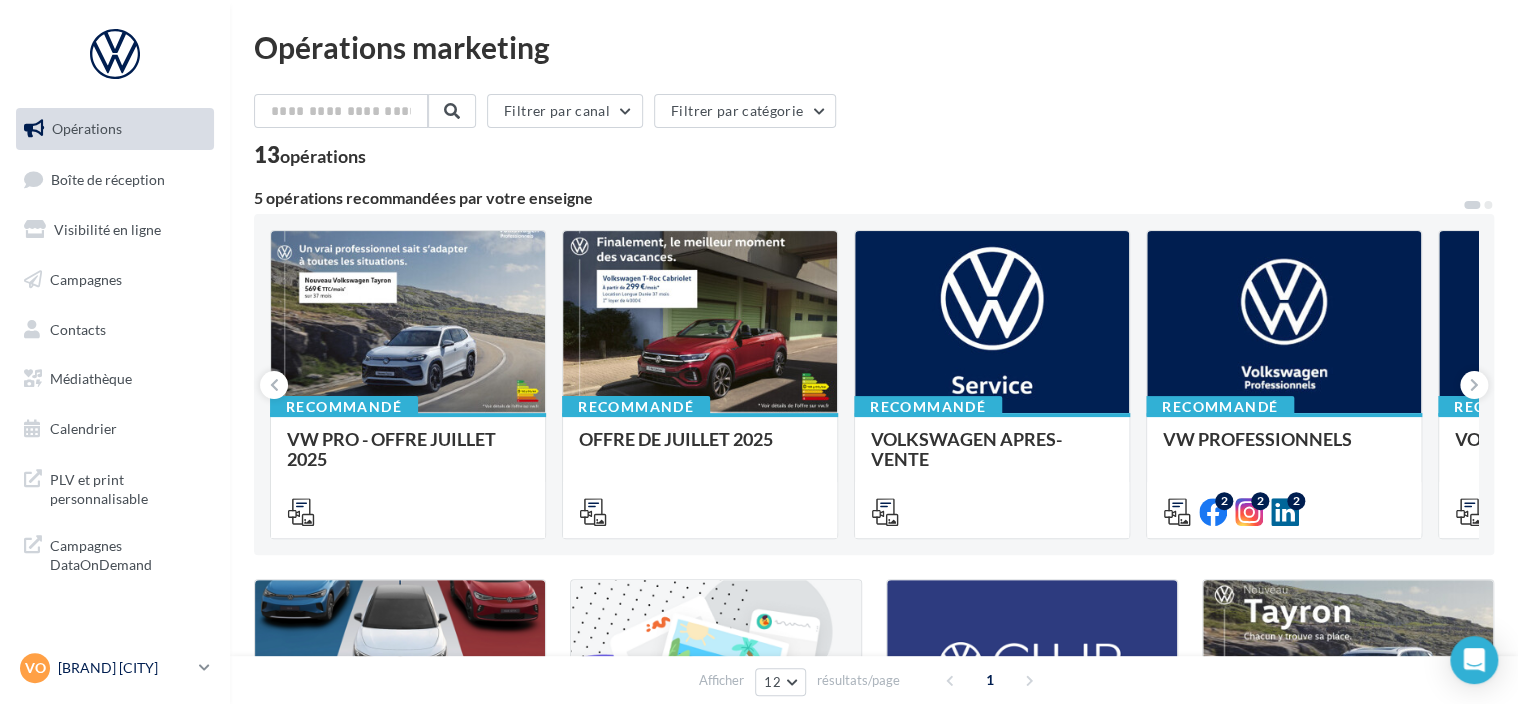 click on "[BRAND] [CITY]" at bounding box center [124, 668] 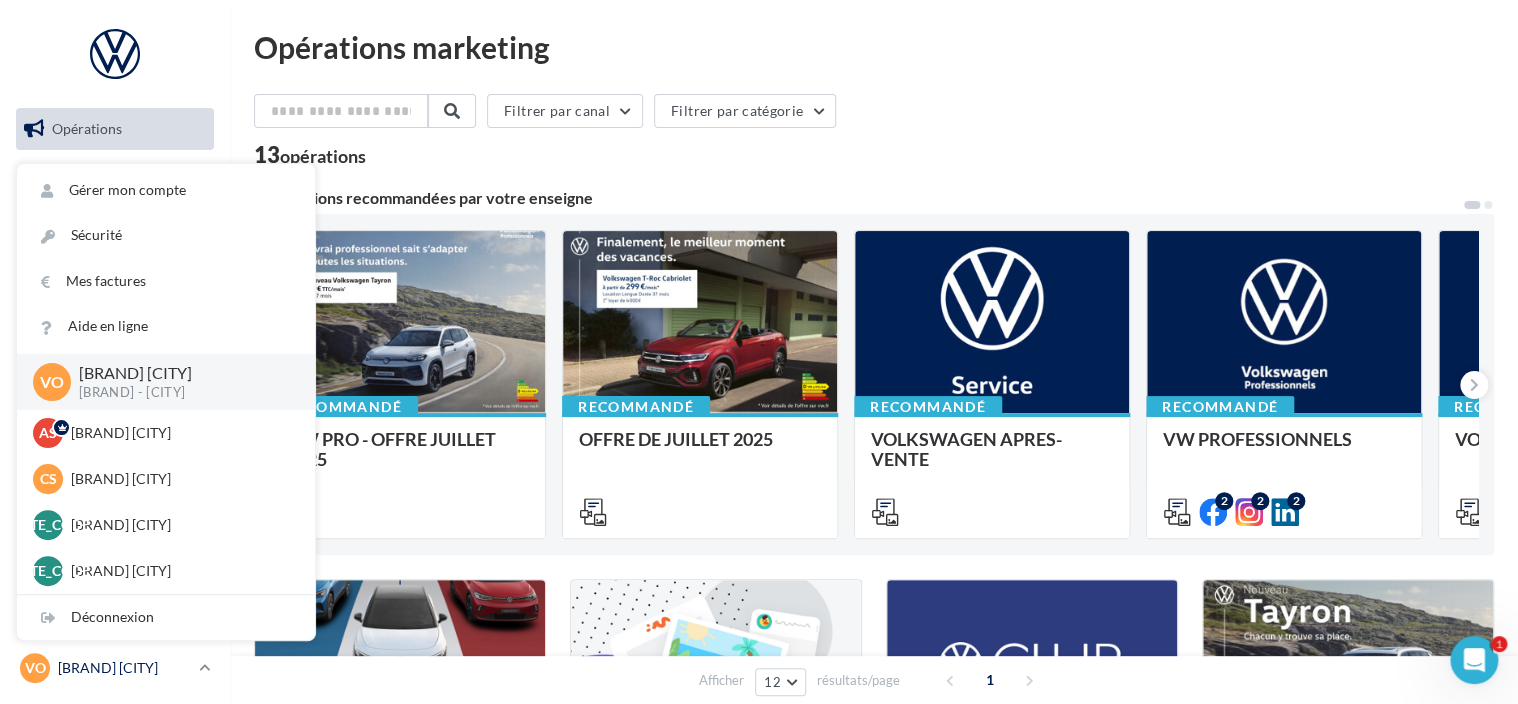 scroll, scrollTop: 0, scrollLeft: 0, axis: both 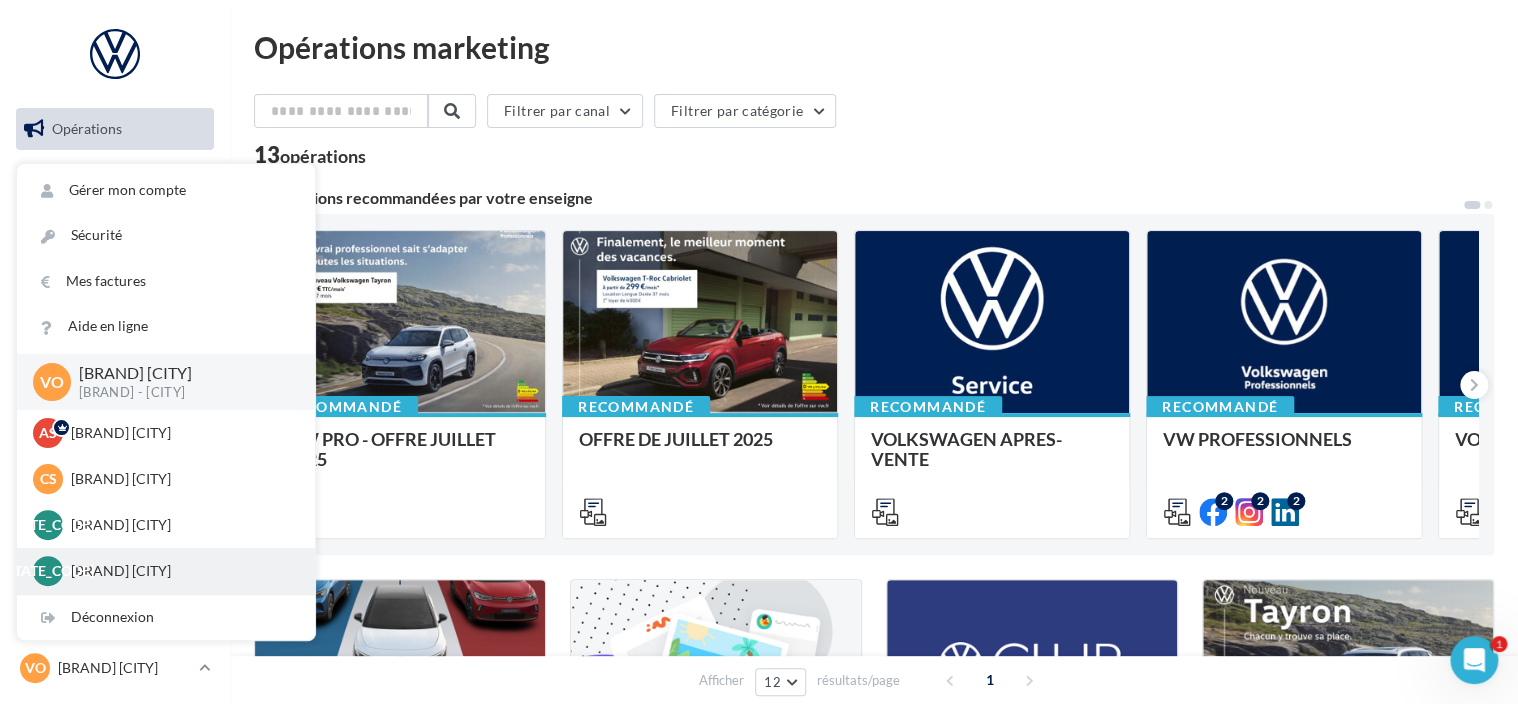 click on "SK [CITY]" at bounding box center (181, 433) 